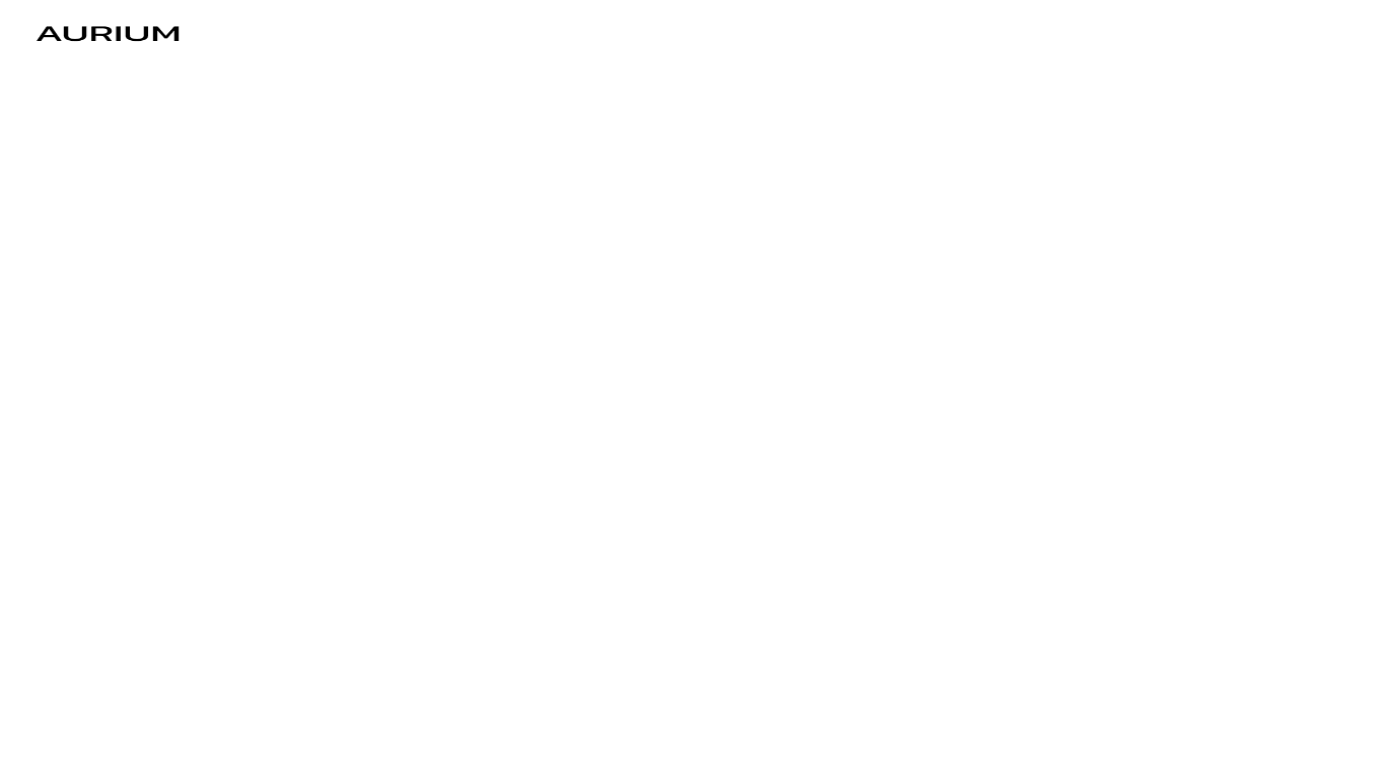 scroll, scrollTop: 0, scrollLeft: 0, axis: both 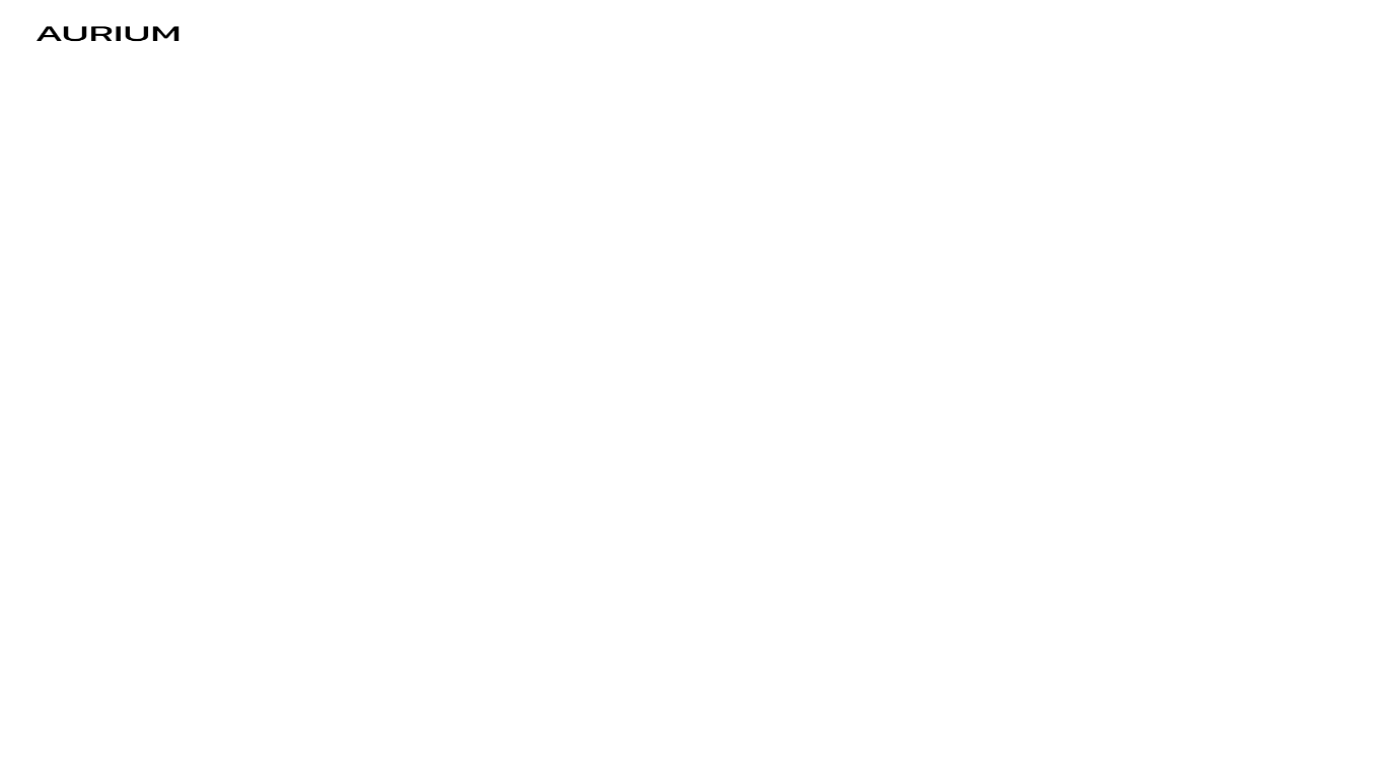 click at bounding box center (108, 33) 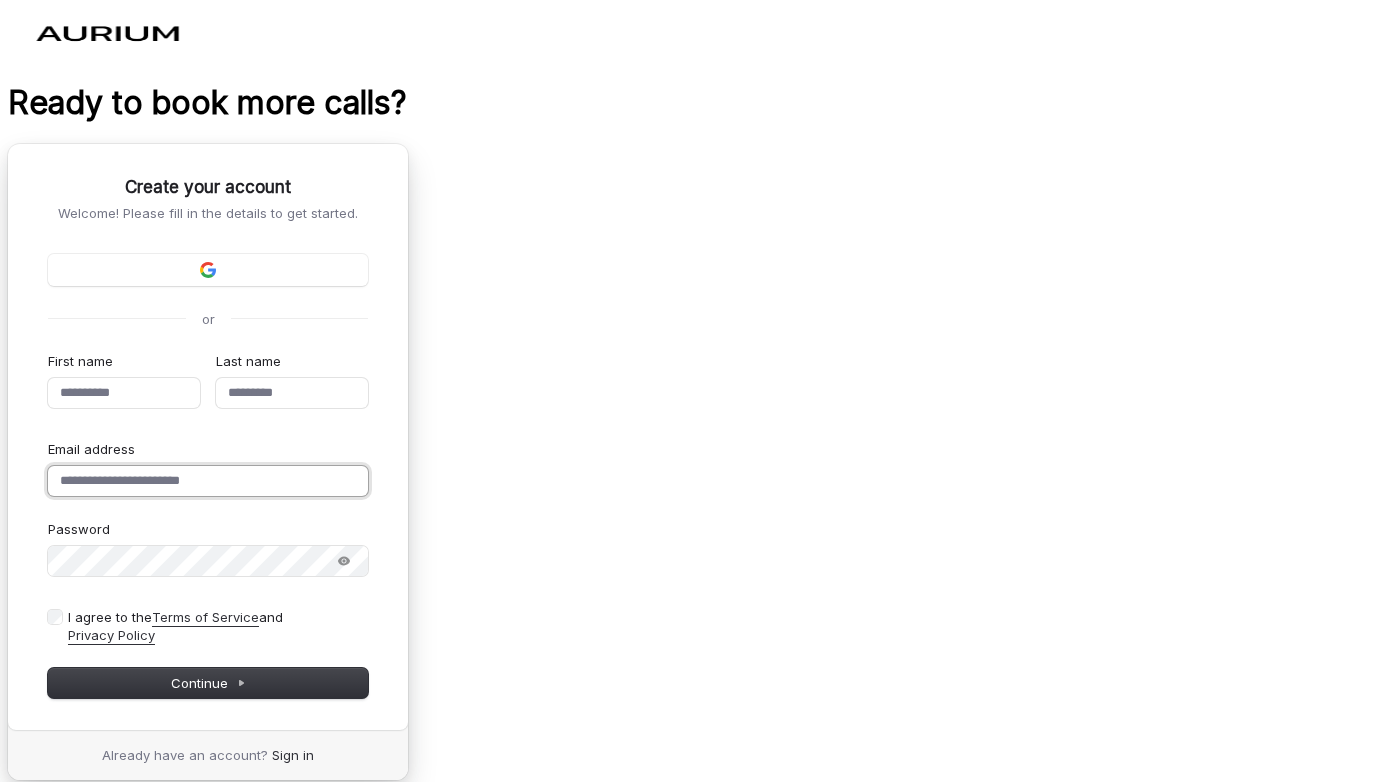 type on "**********" 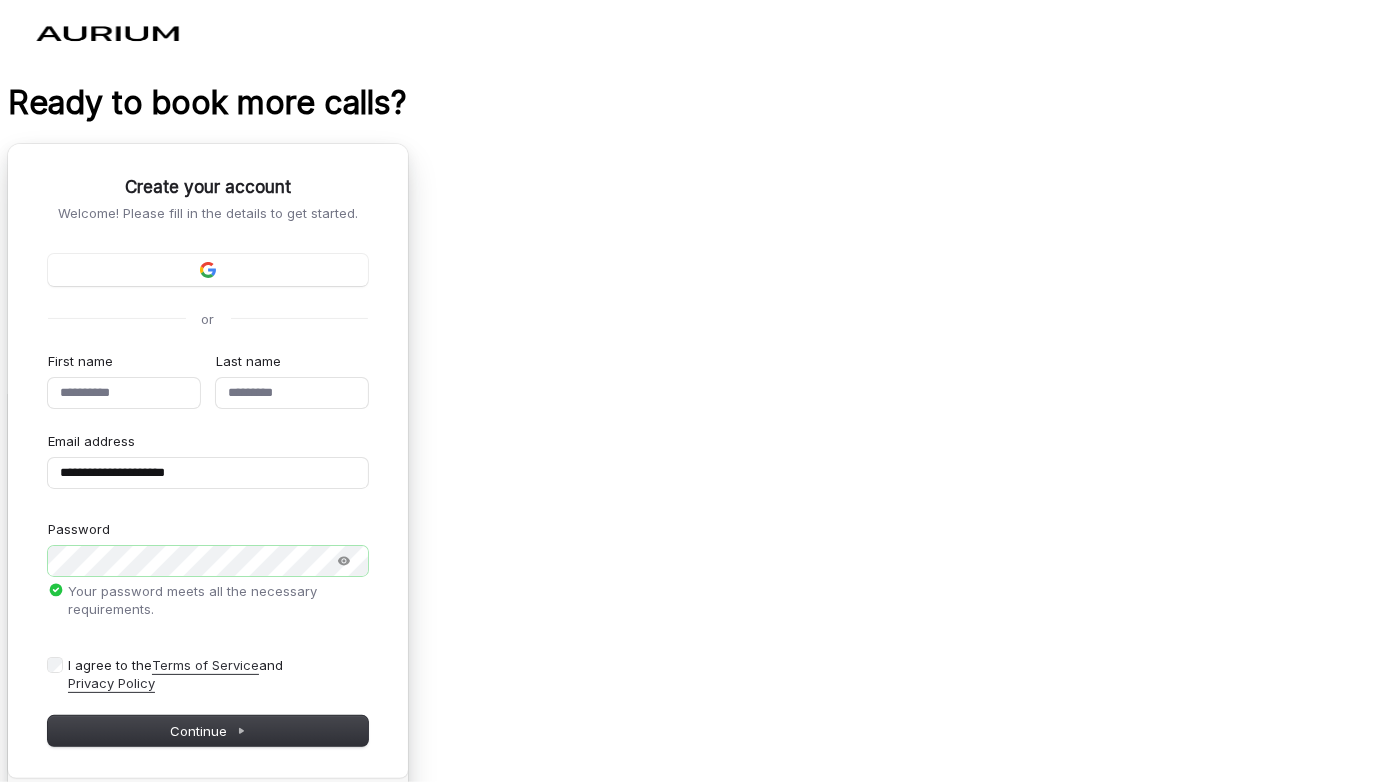 click on "Sign in" at bounding box center [293, 803] 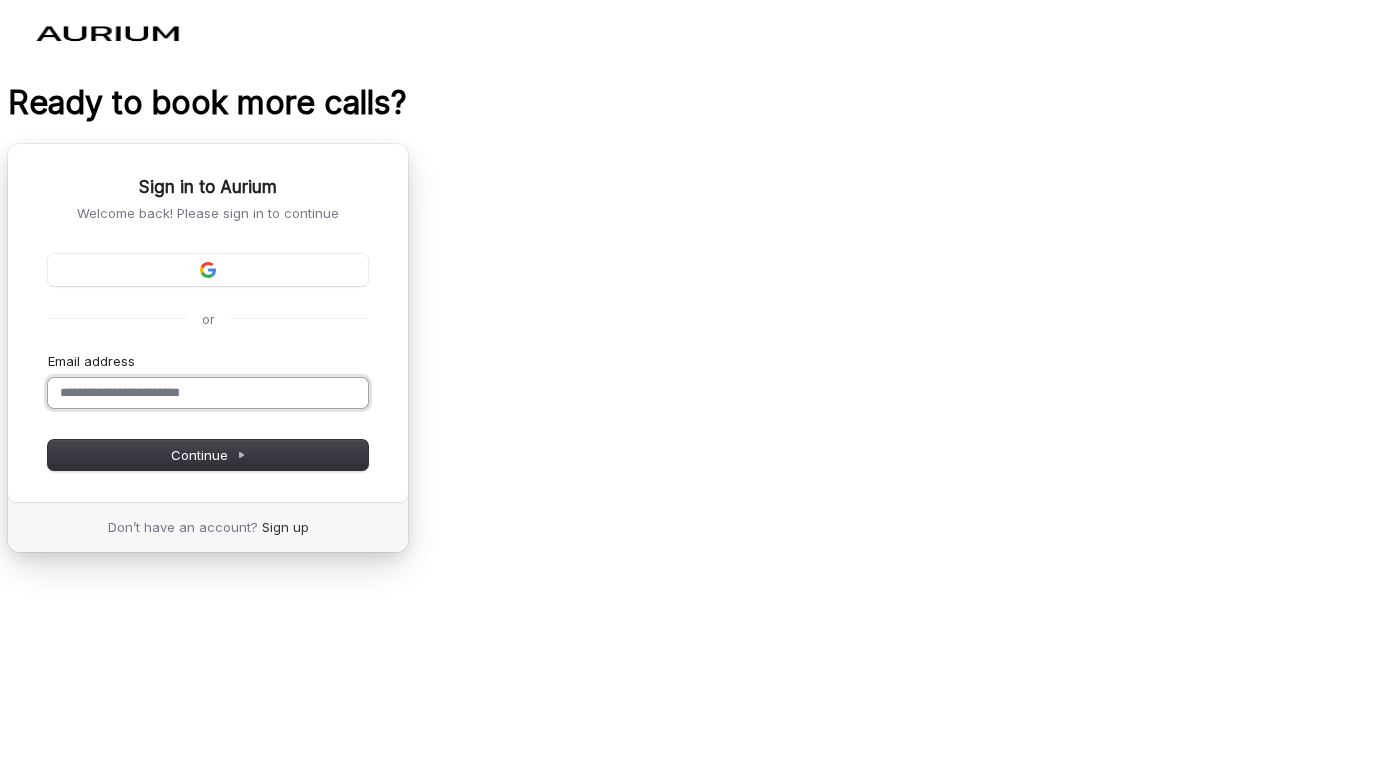 type on "**********" 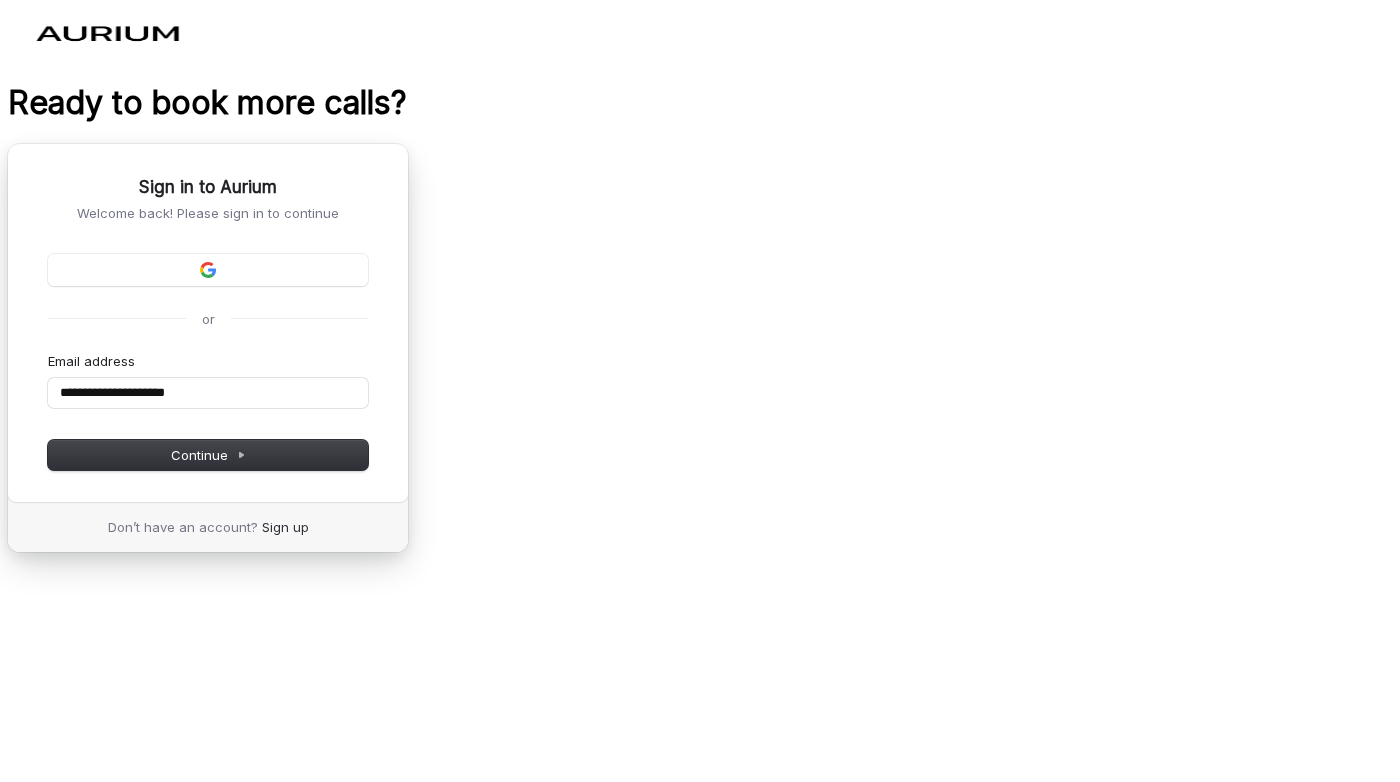 click on "Password" at bounding box center (159, 345) 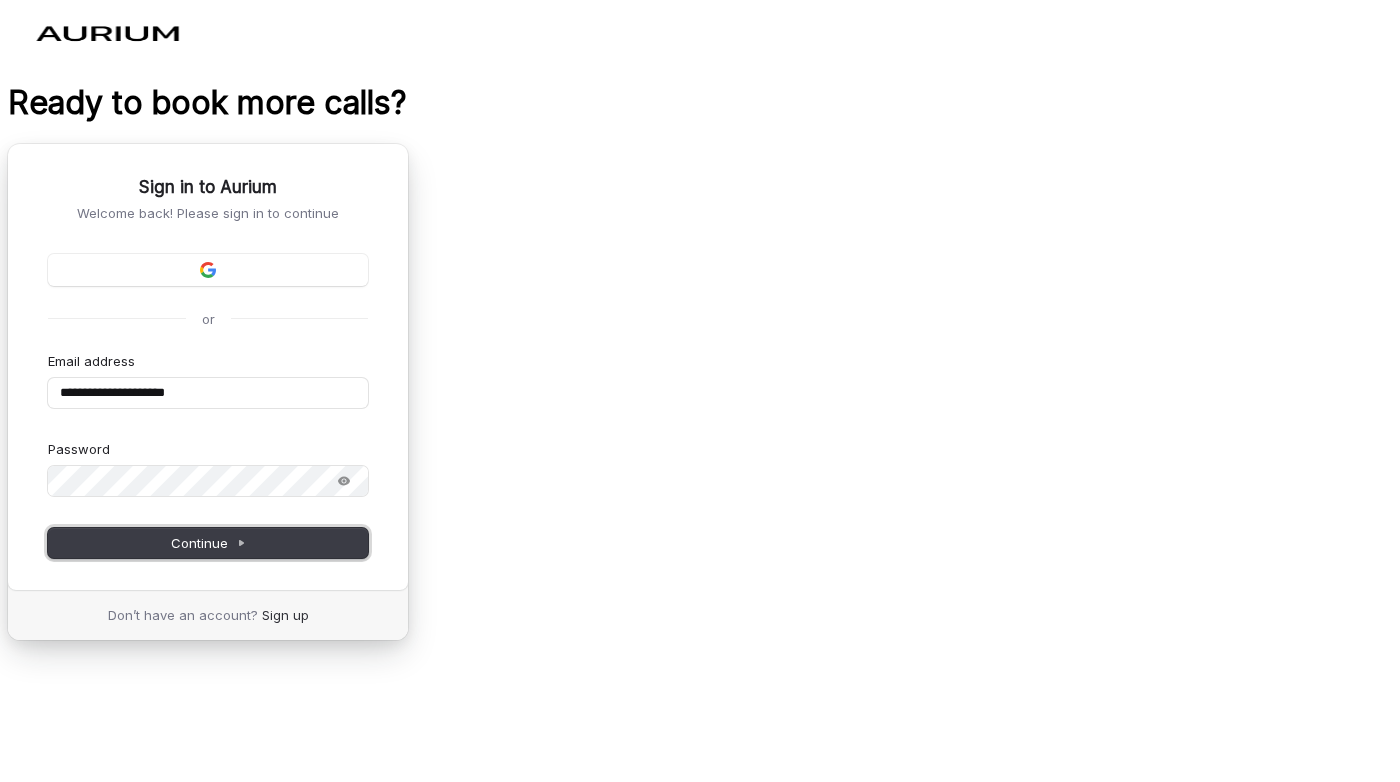 click on "Continue" at bounding box center [208, 543] 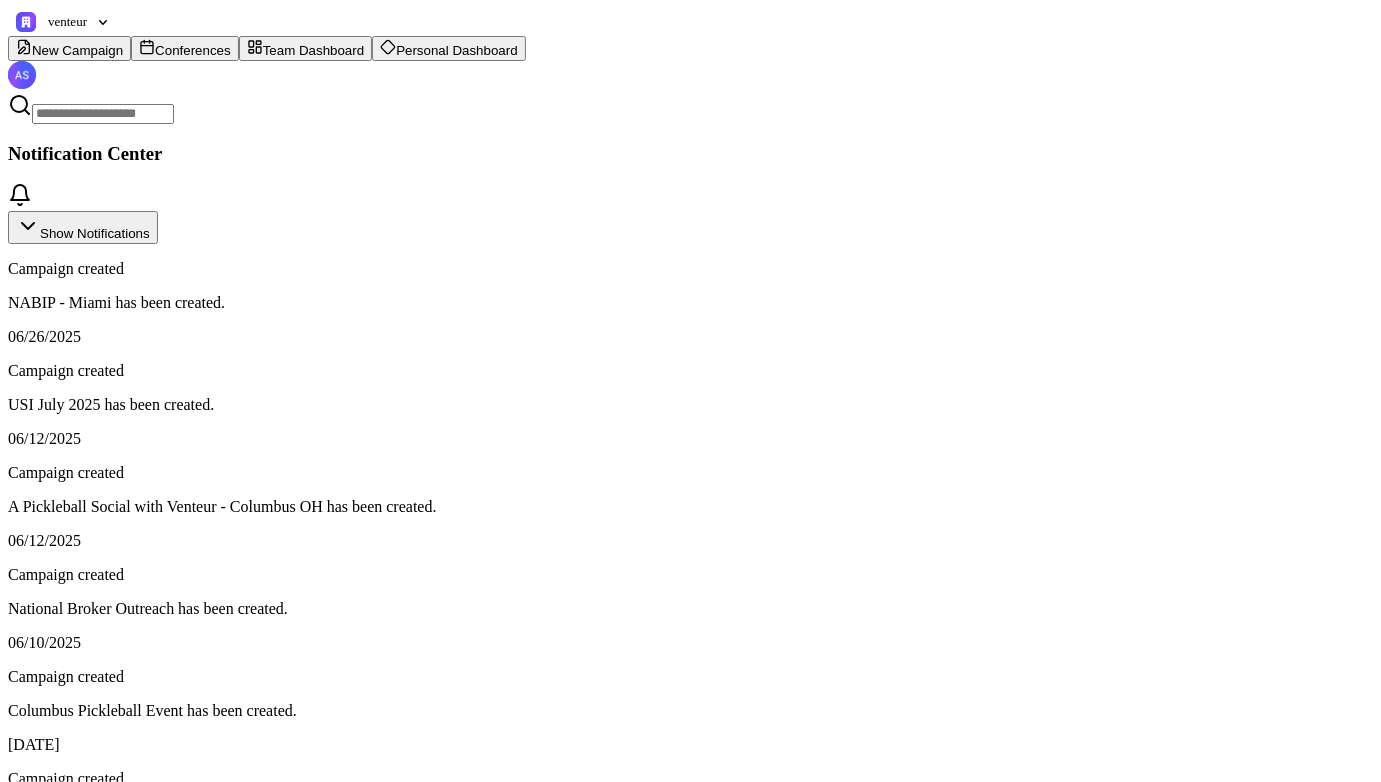 scroll, scrollTop: 126, scrollLeft: 0, axis: vertical 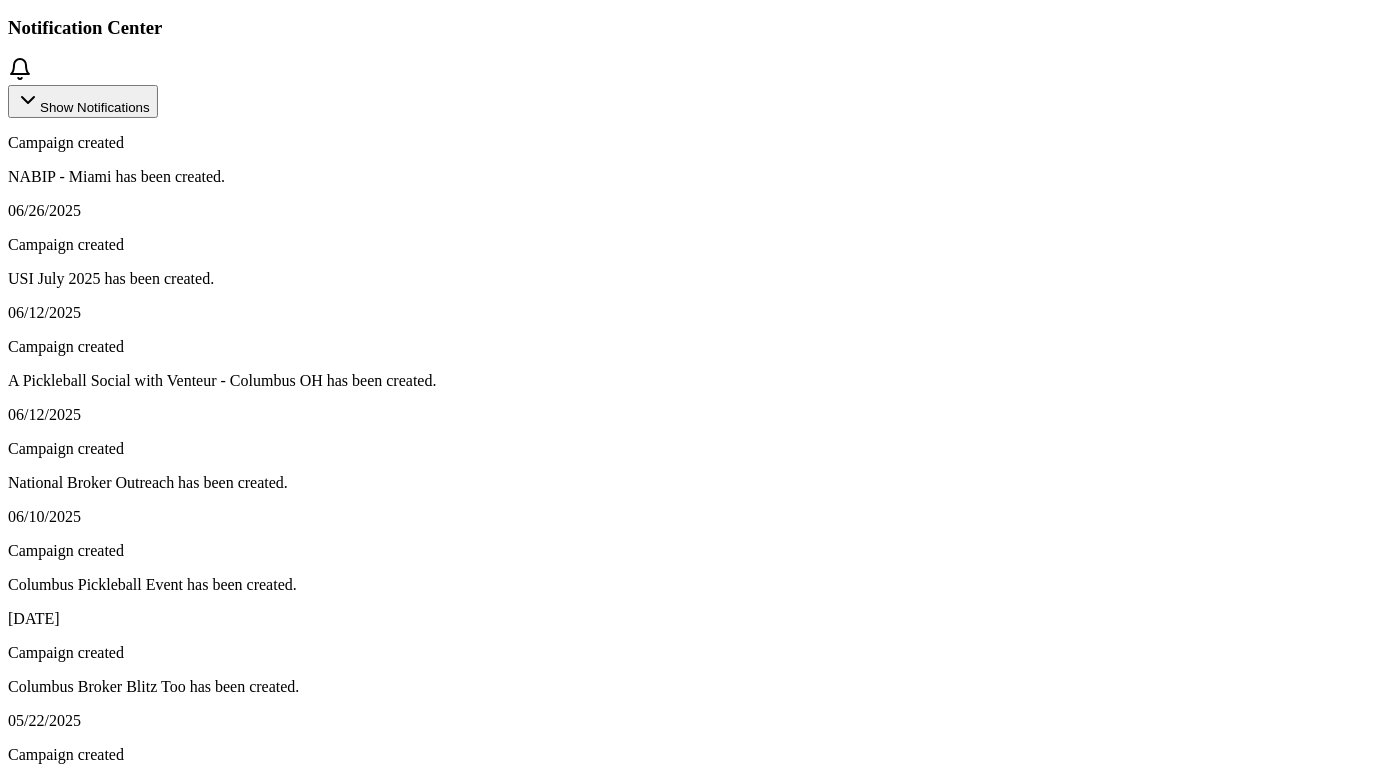 click on "[INITIALS] [FIRST] [LAST] 1   Active Campaign" at bounding box center (690, 3697) 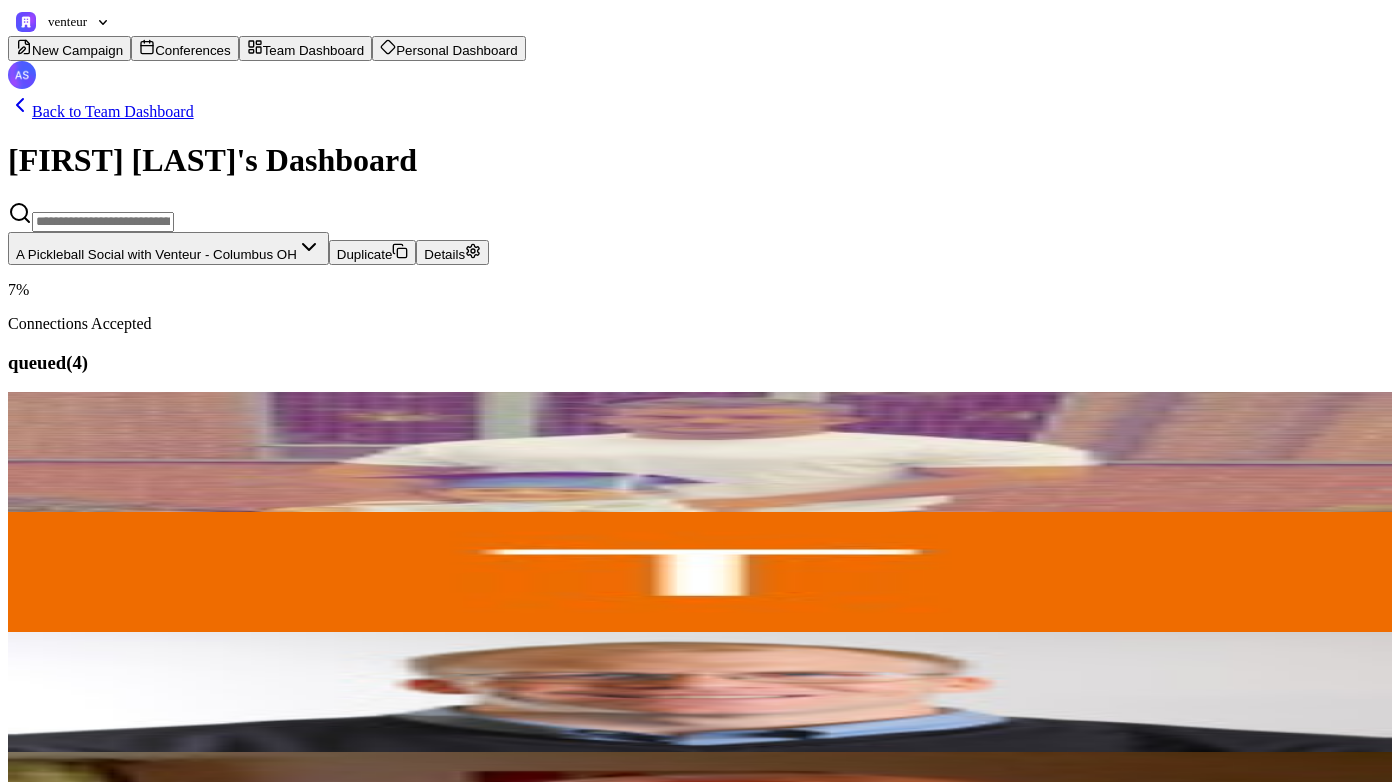 click on "Details" at bounding box center (373, 252) 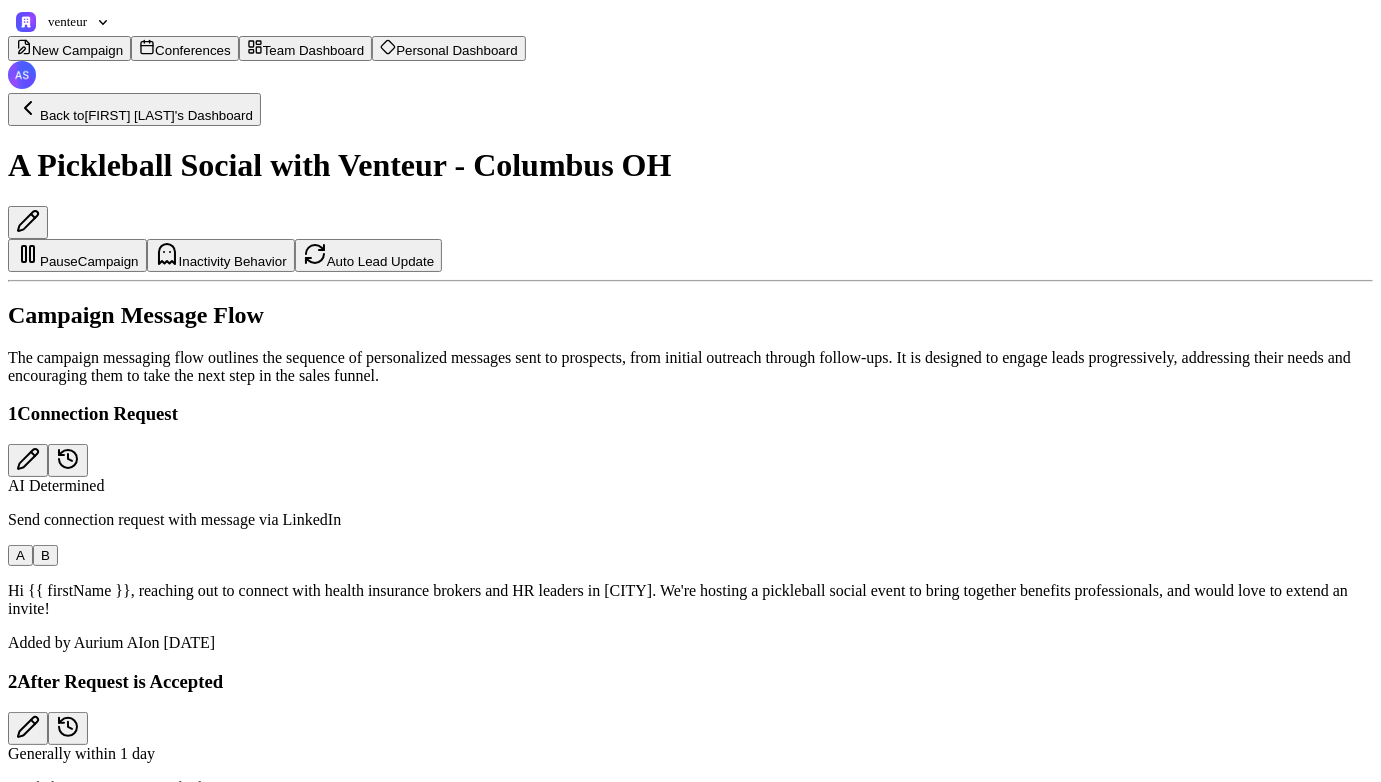 click on "Pause  Campaign" at bounding box center (77, 255) 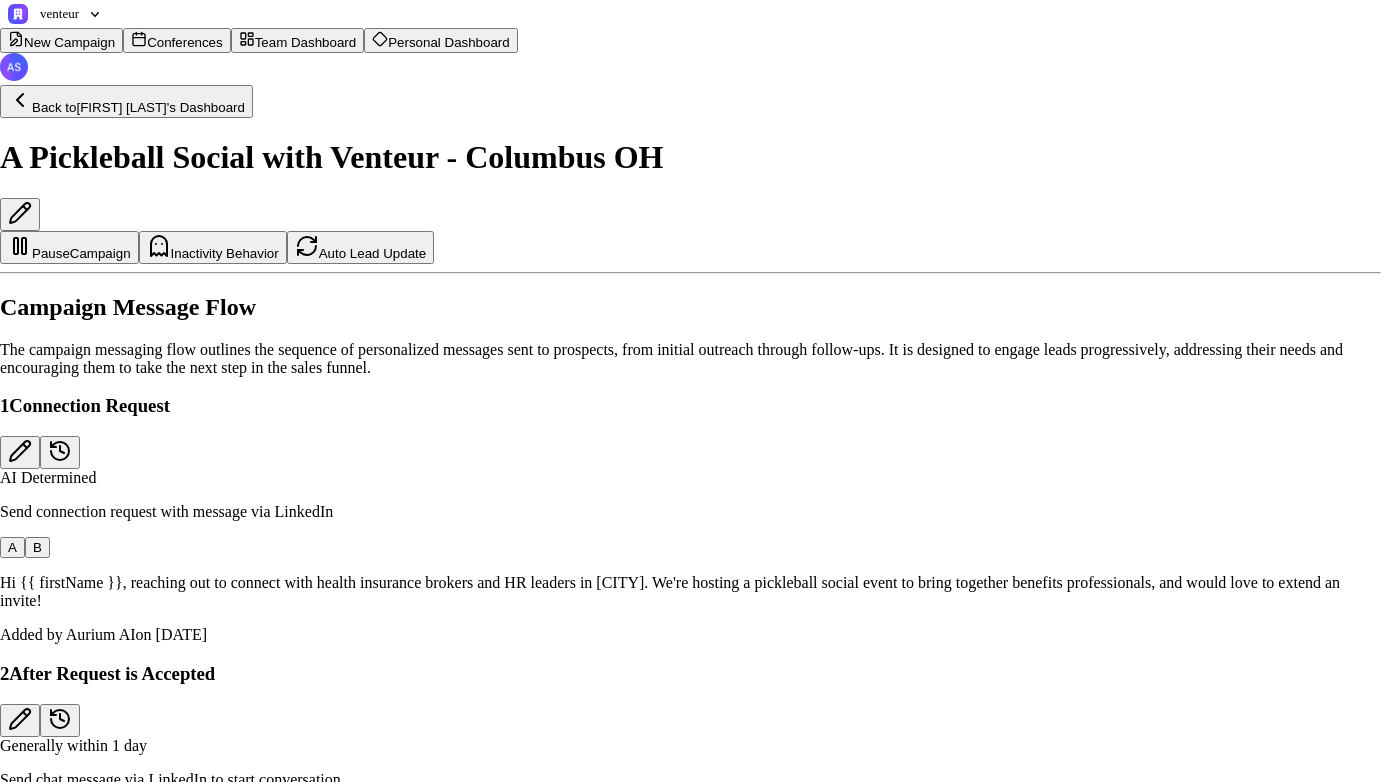 click on "Pause" at bounding box center (85, 1939) 